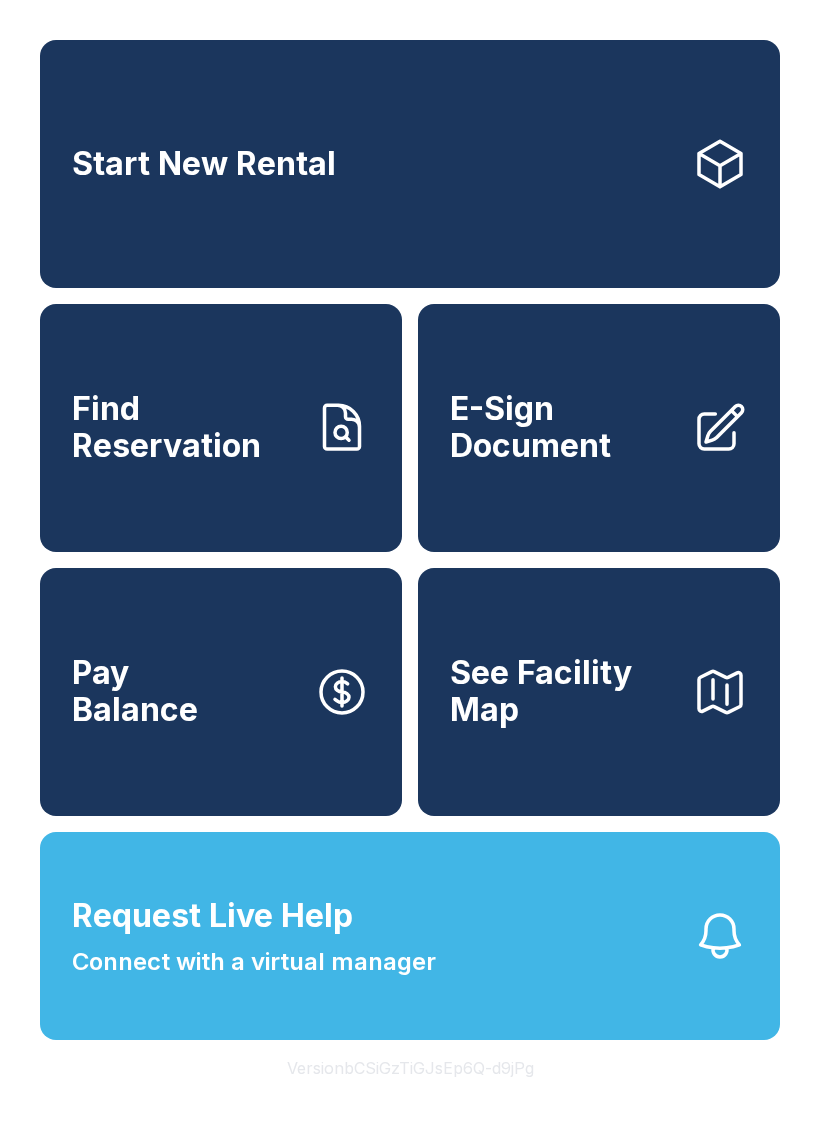 scroll, scrollTop: 0, scrollLeft: 0, axis: both 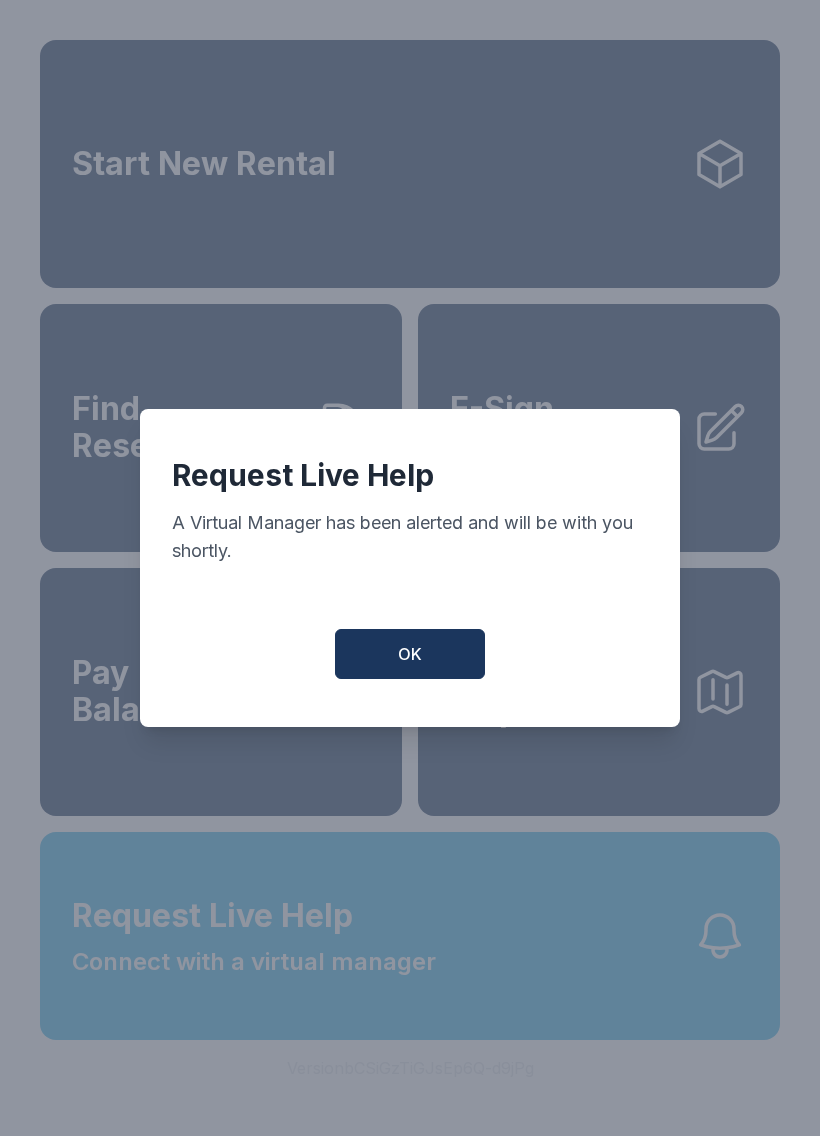 click on "Request Live Help A Virtual Manager has been alerted and will be with you shortly. OK" at bounding box center [410, 568] 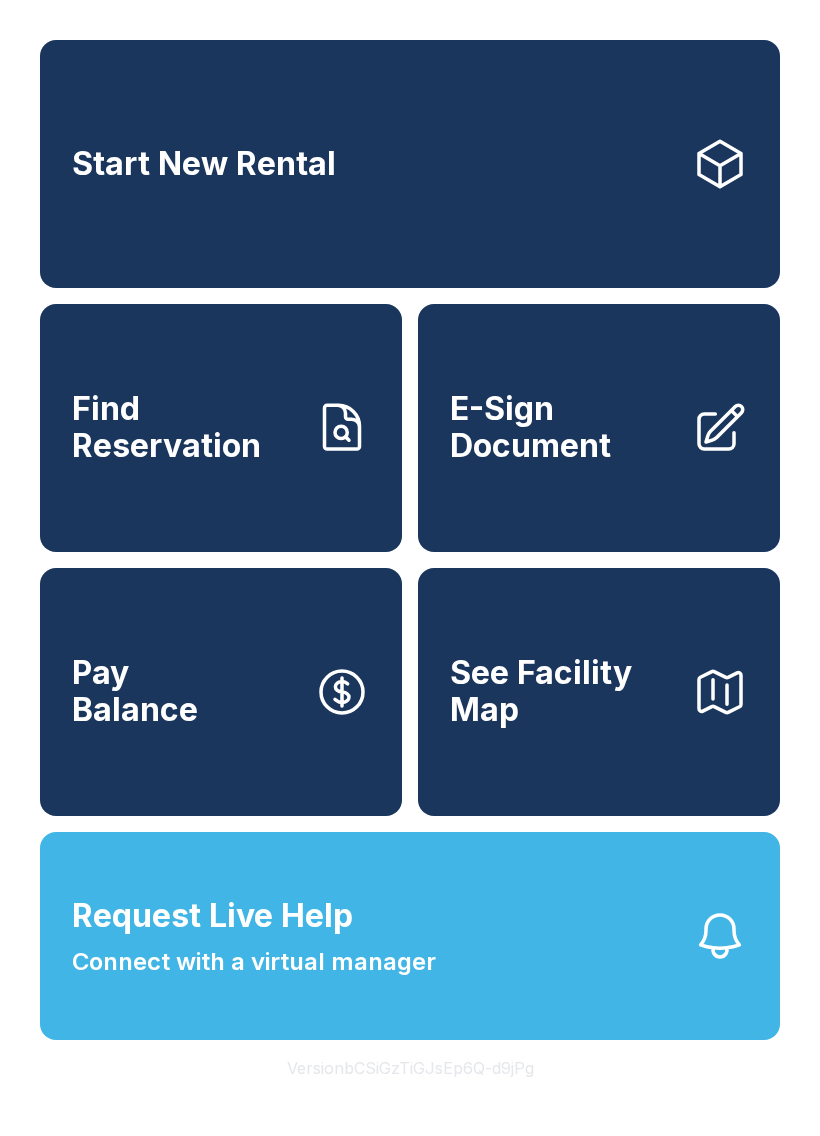 click on "See Facility Map" at bounding box center [599, 692] 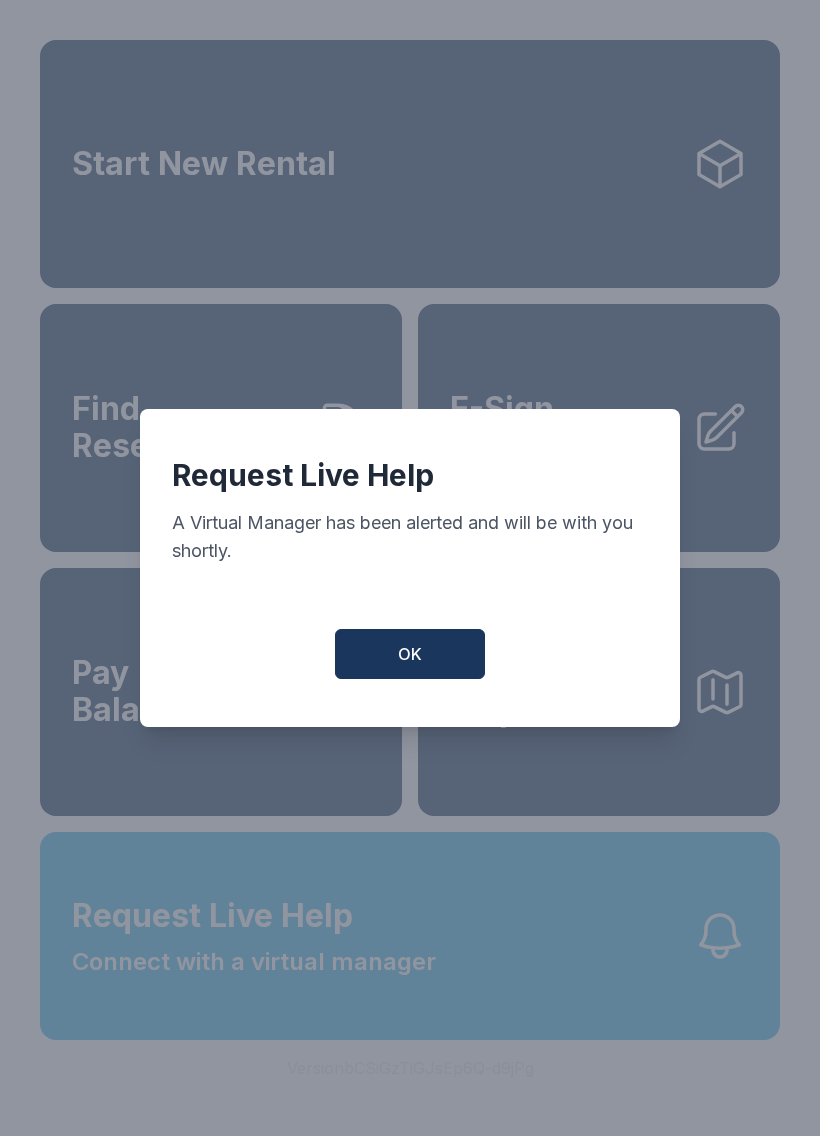 click on "OK" at bounding box center (410, 654) 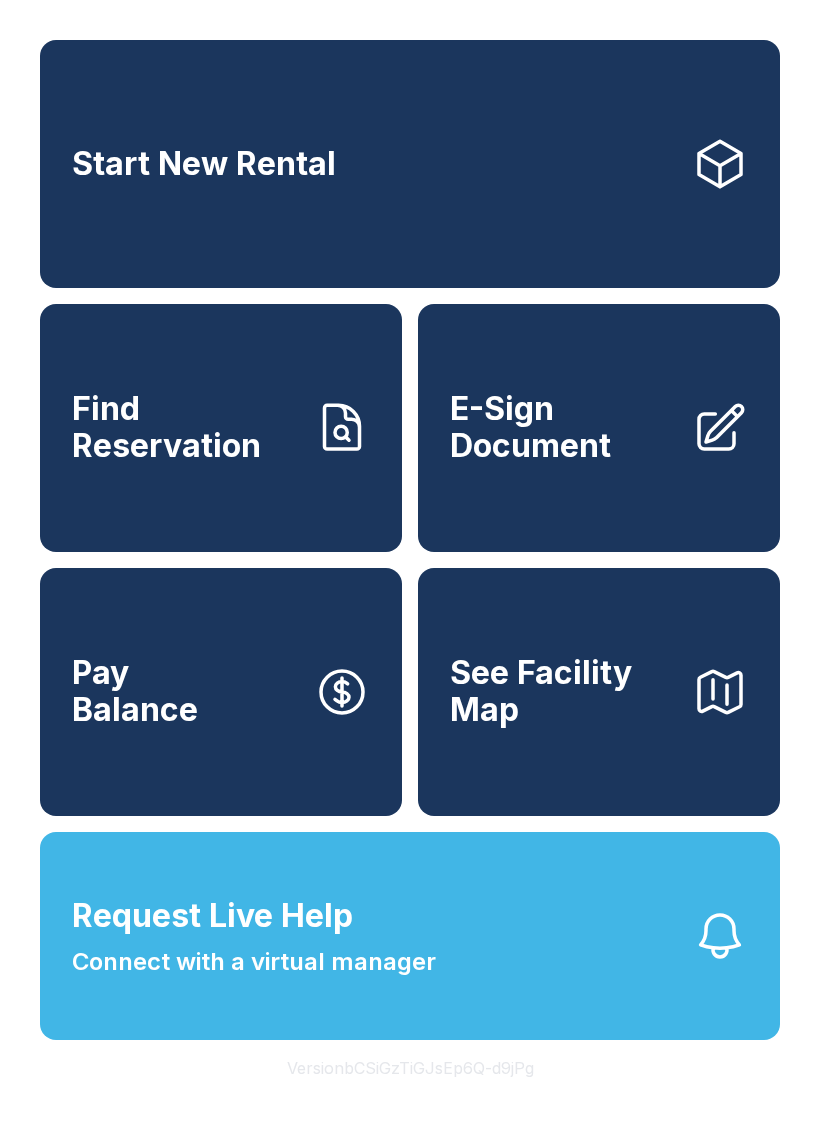 click on "Pay  Balance" at bounding box center (221, 692) 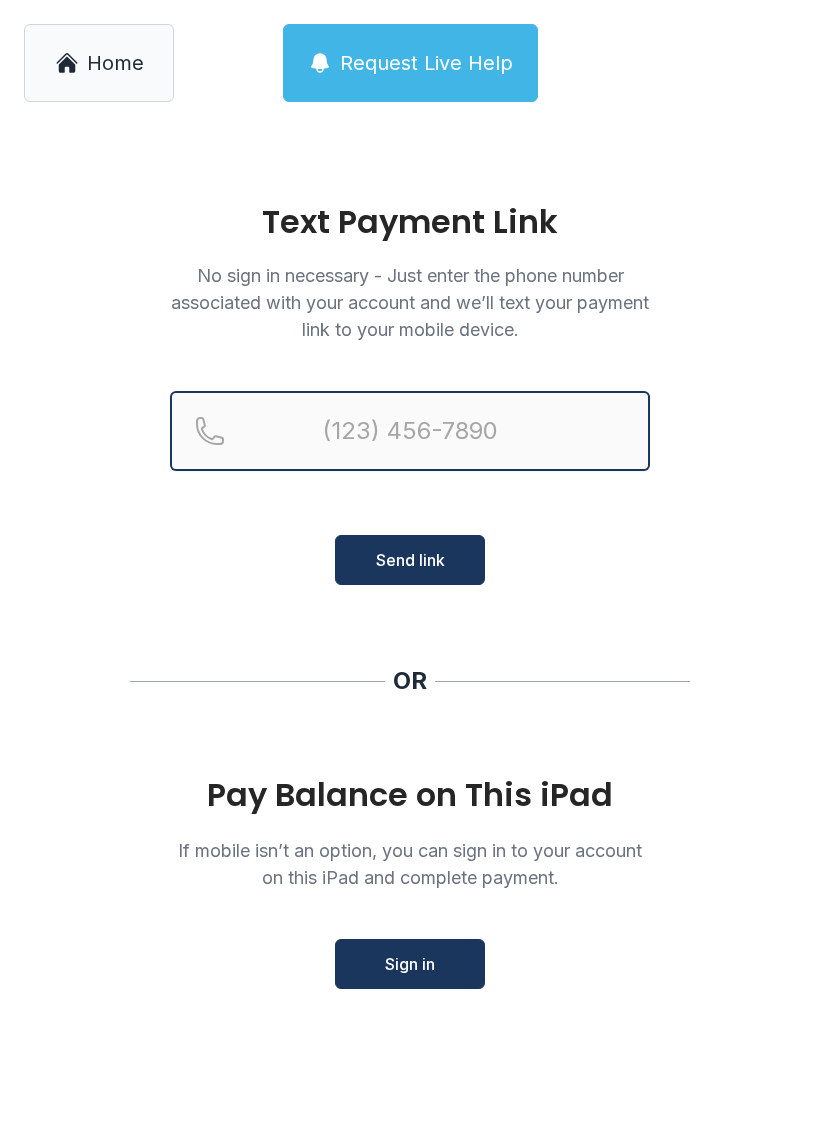 click at bounding box center (410, 431) 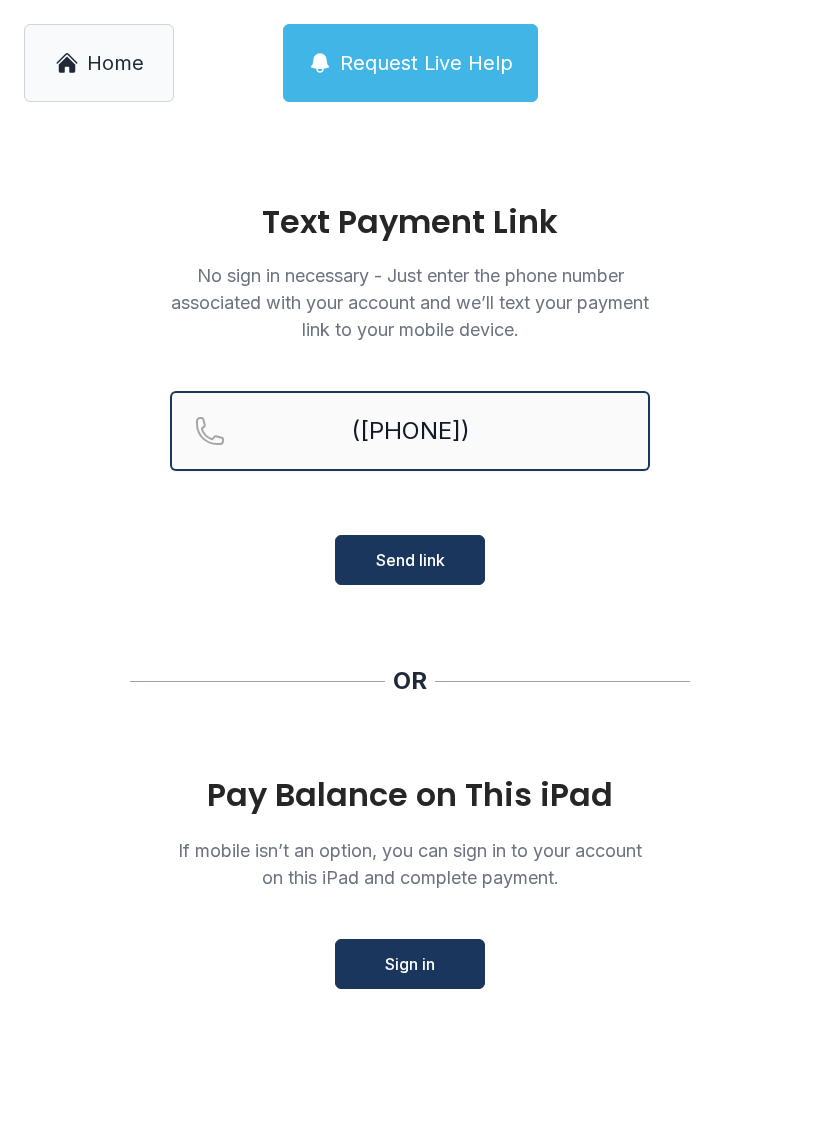 type on "([PHONE])" 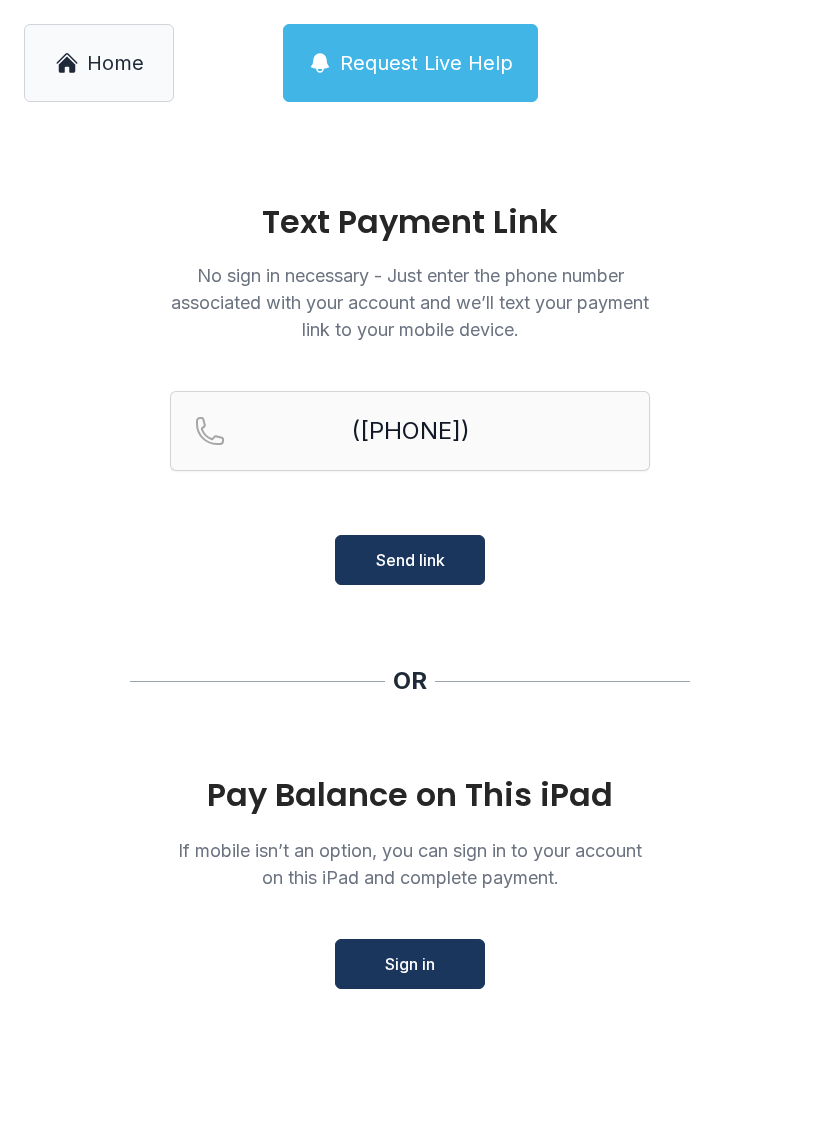 click on "([PHONE])" at bounding box center [410, 463] 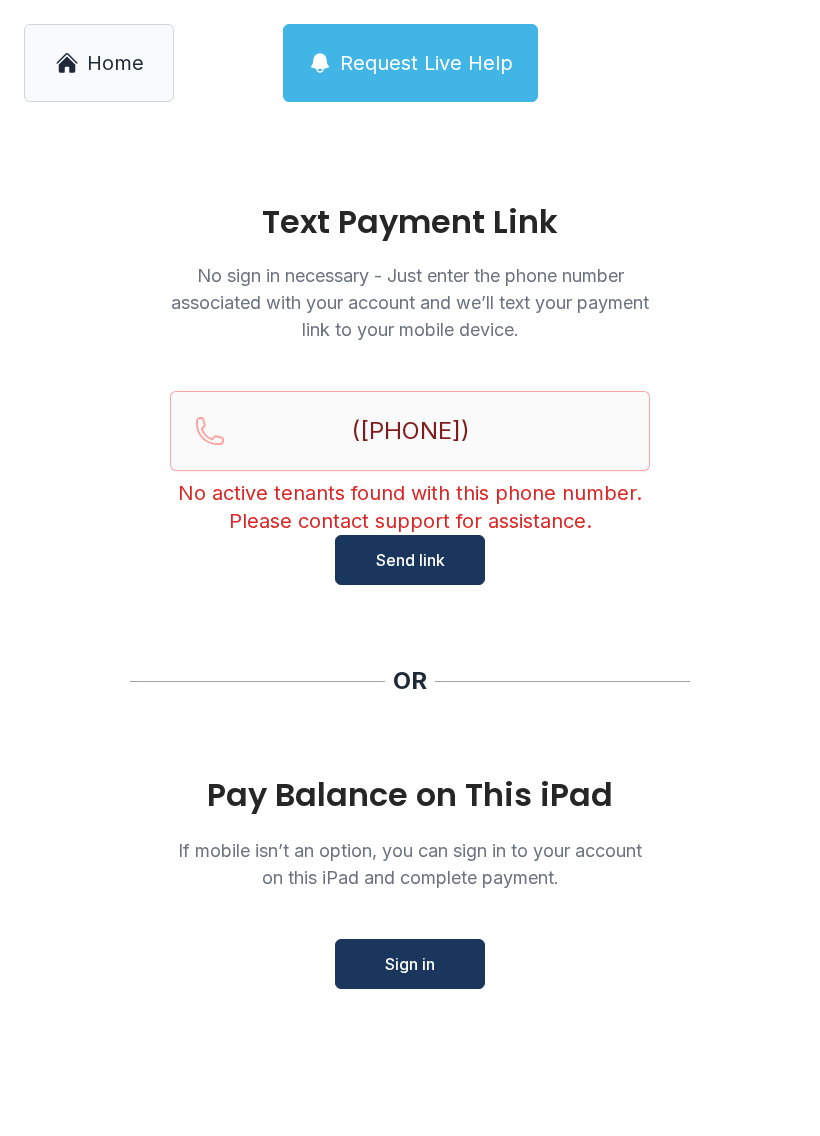 click on "Sign in" at bounding box center [410, 964] 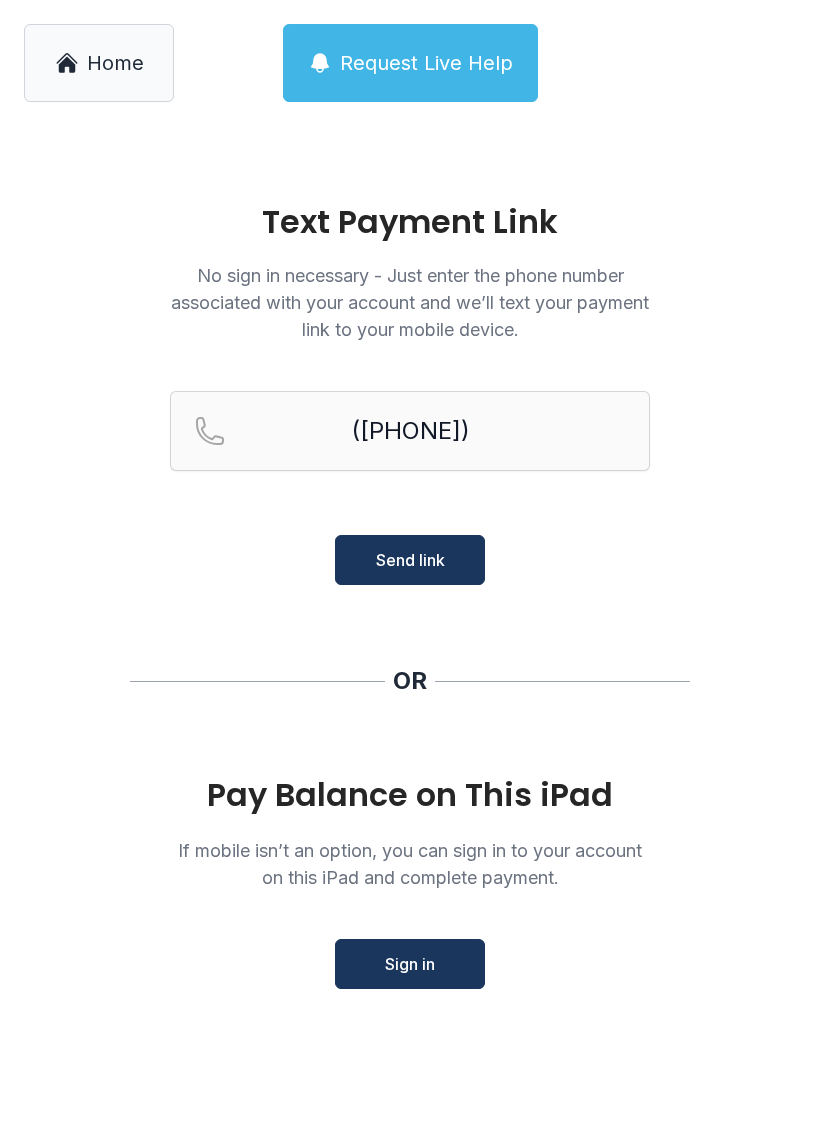 click on "Request Live Help" at bounding box center [410, 63] 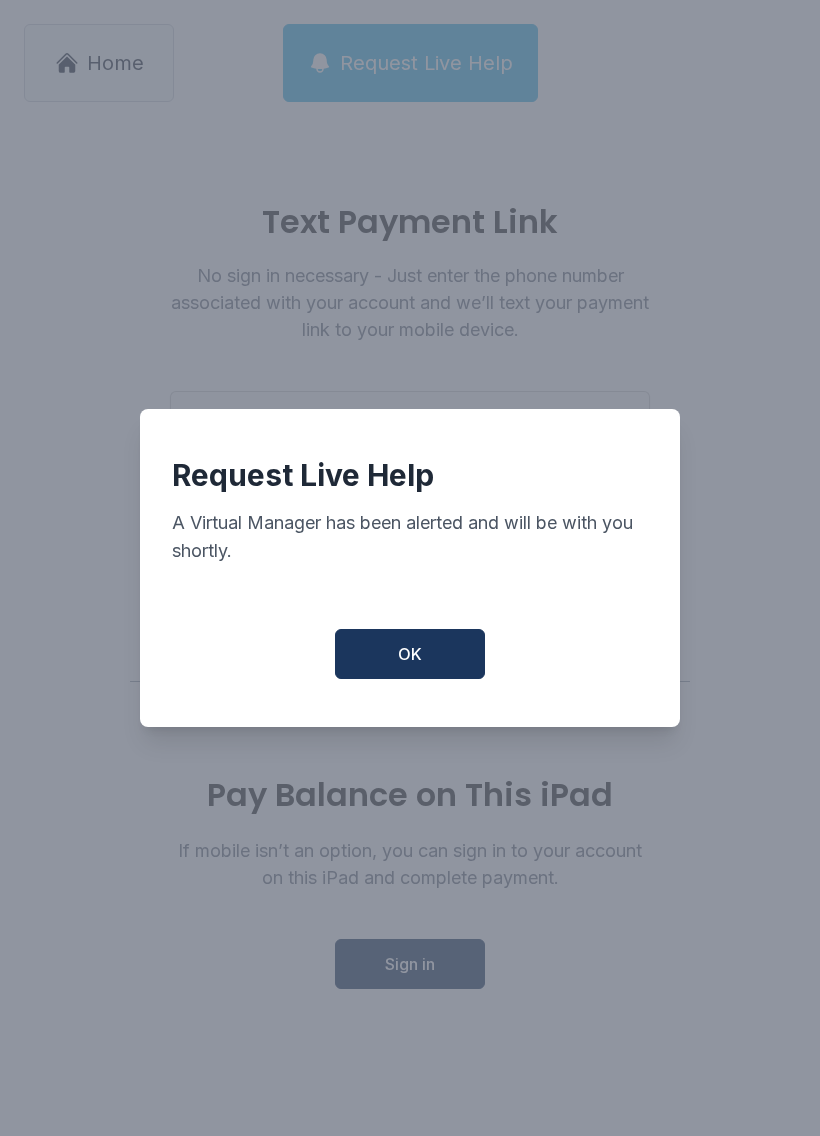 click on "OK" at bounding box center [410, 654] 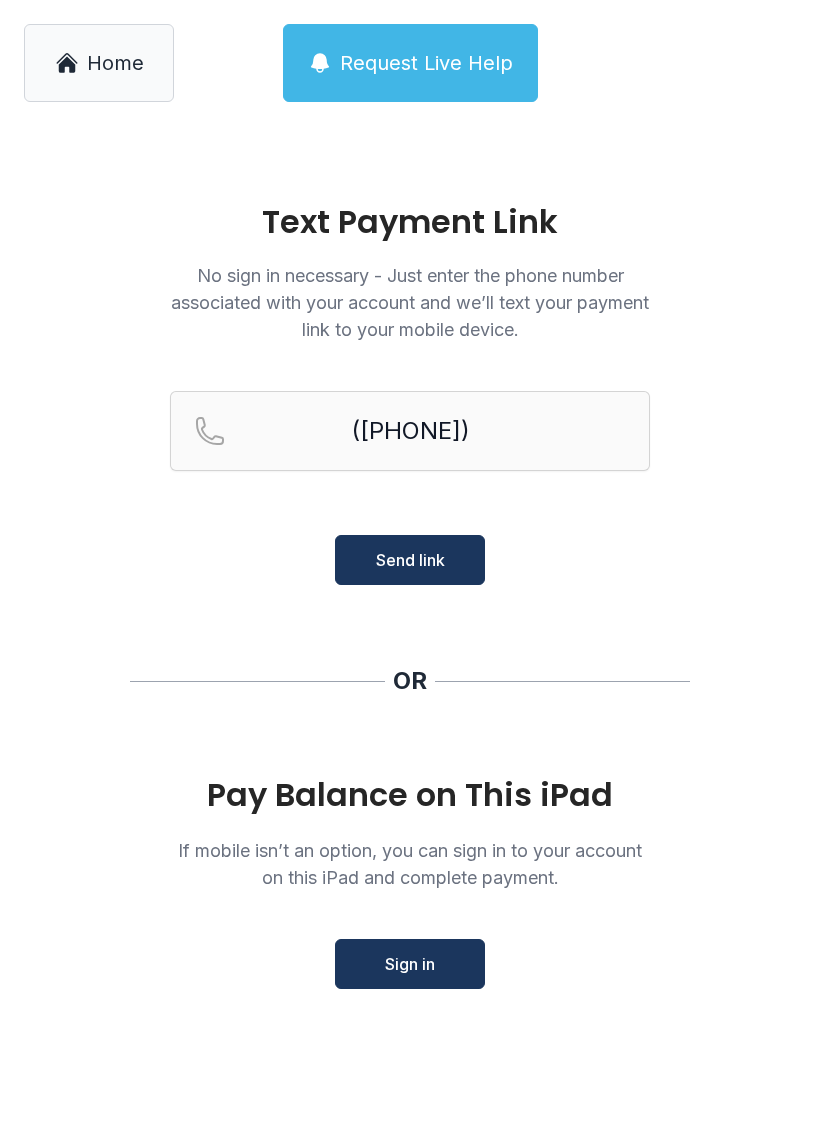 click on "OK" at bounding box center (410, 650) 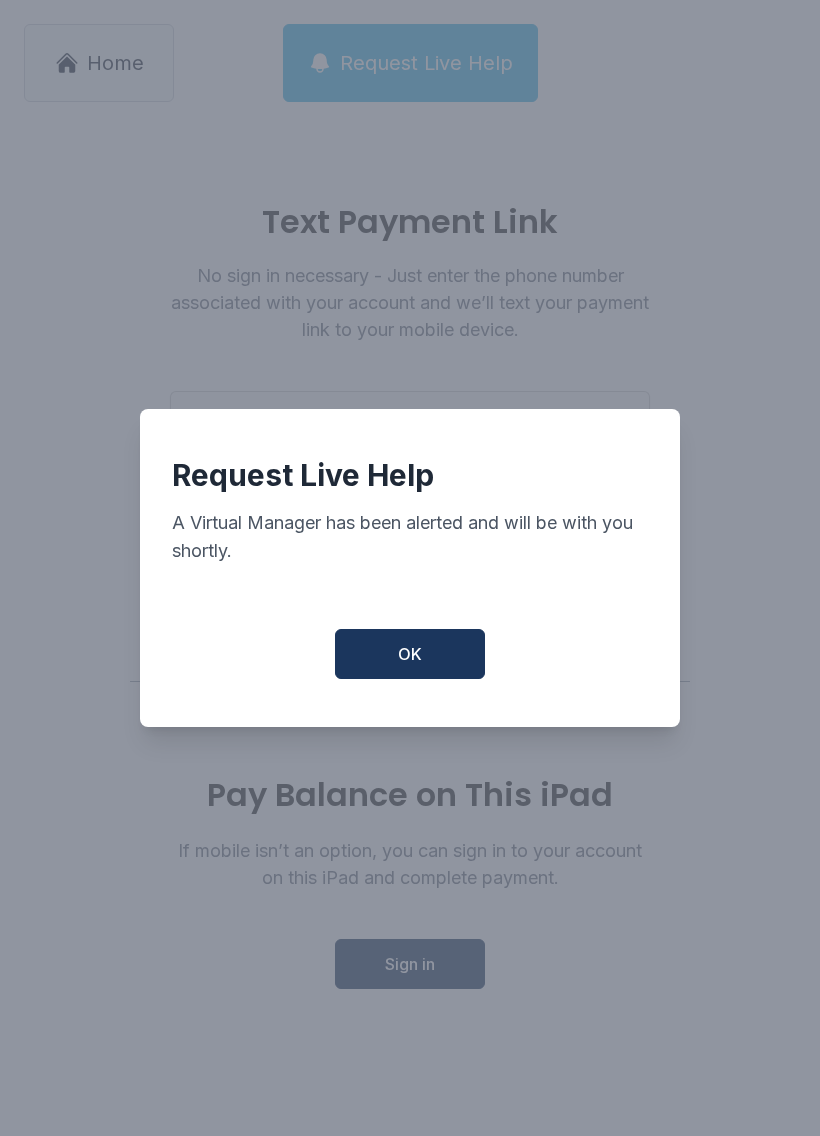 click on "OK" at bounding box center [410, 654] 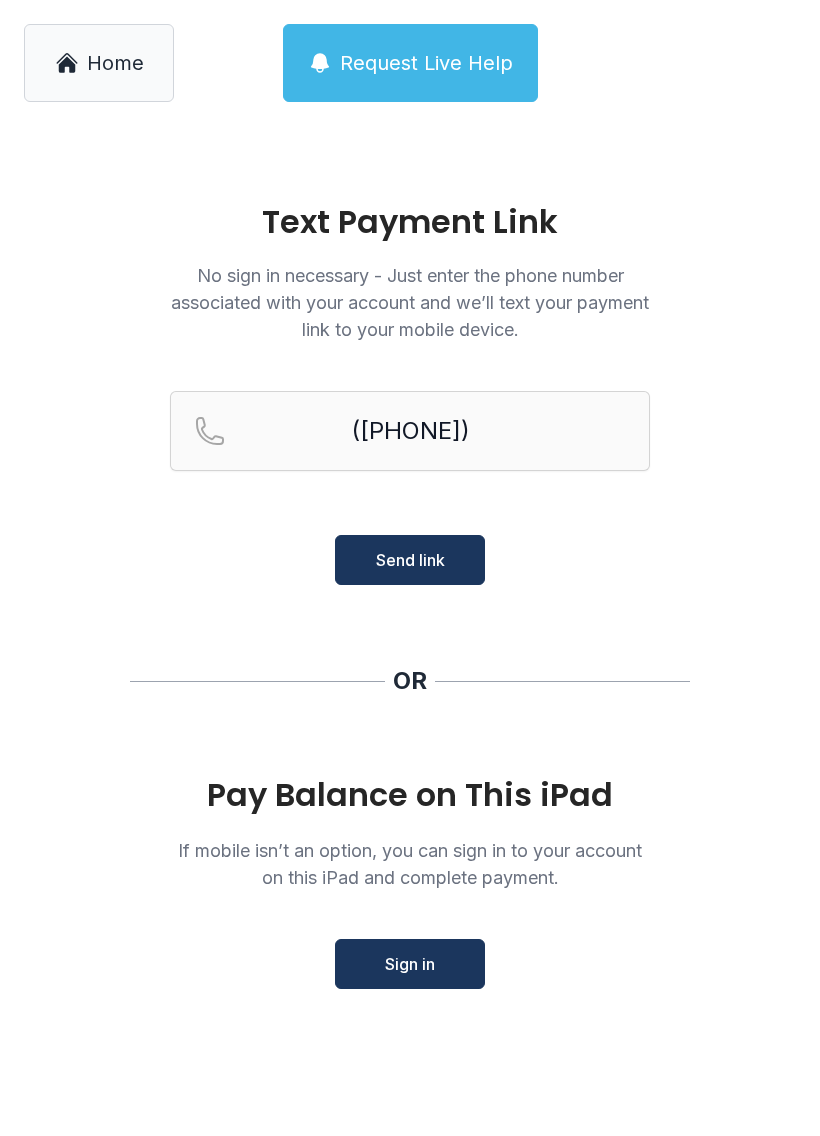click on "Request Live Help" at bounding box center (426, 63) 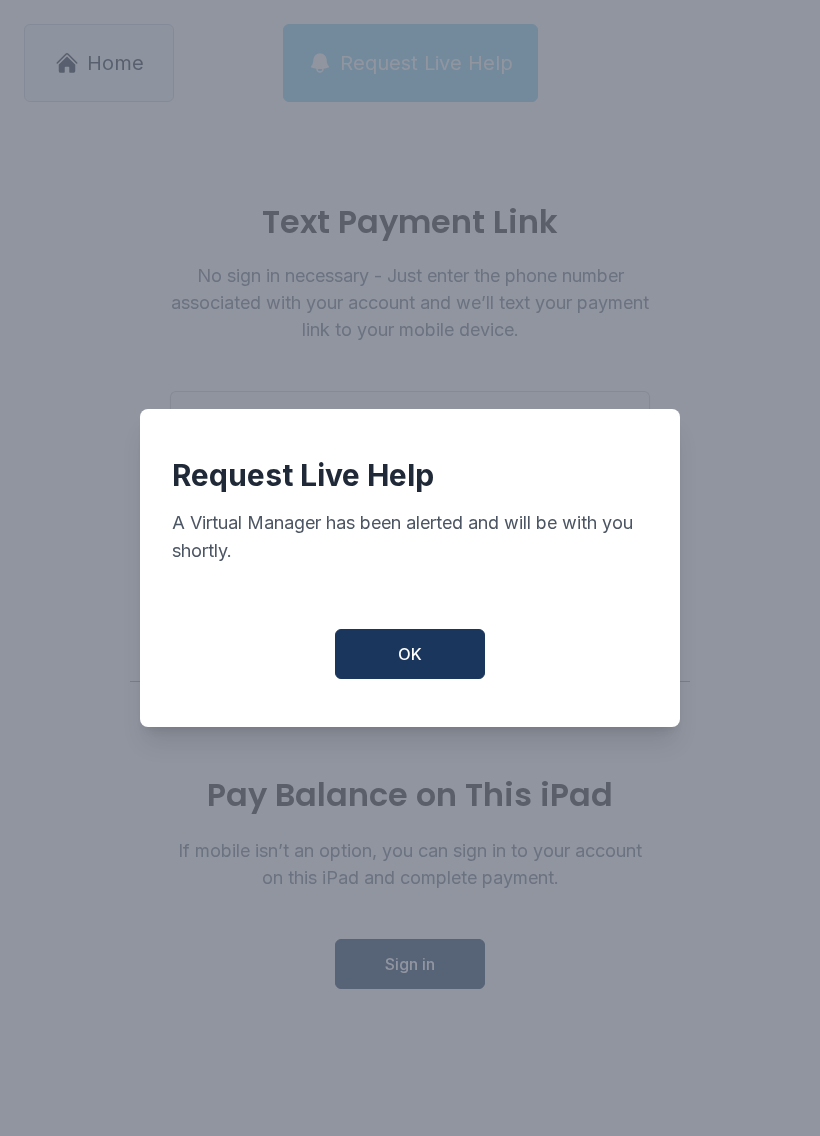 click on "OK" at bounding box center [410, 654] 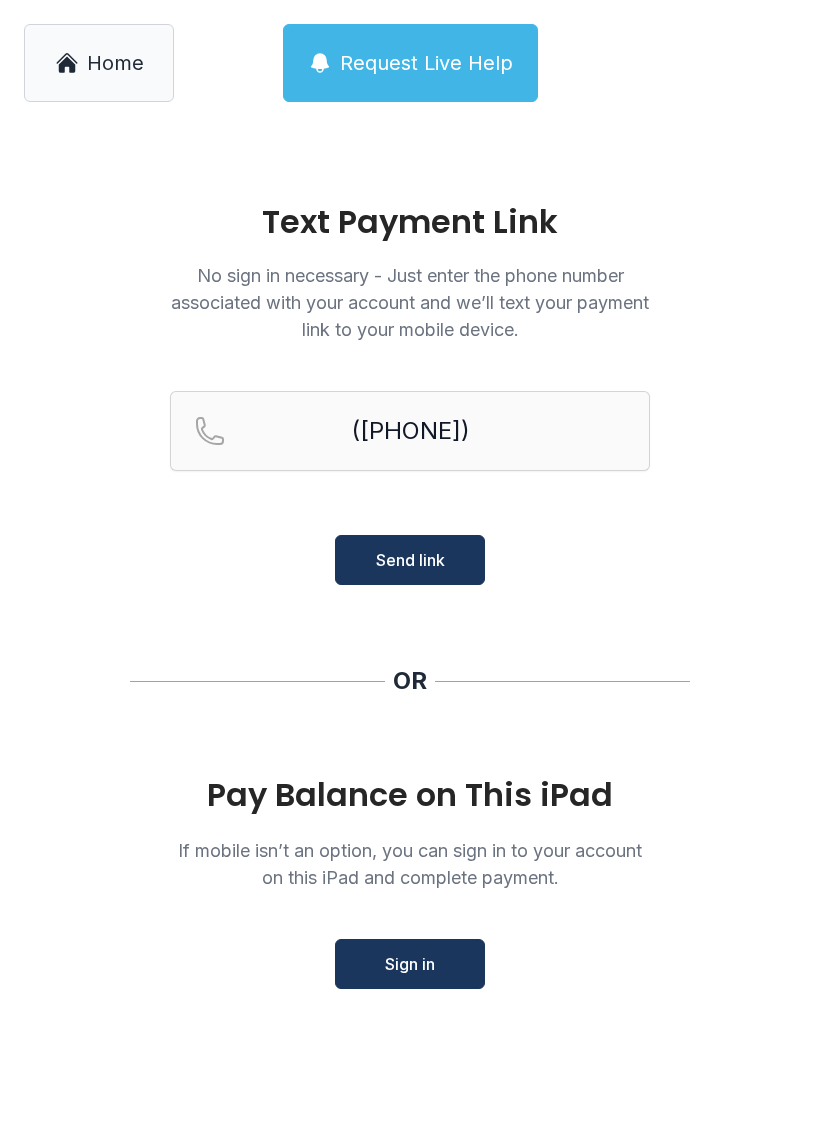 click on "Request Live Help" at bounding box center [410, 63] 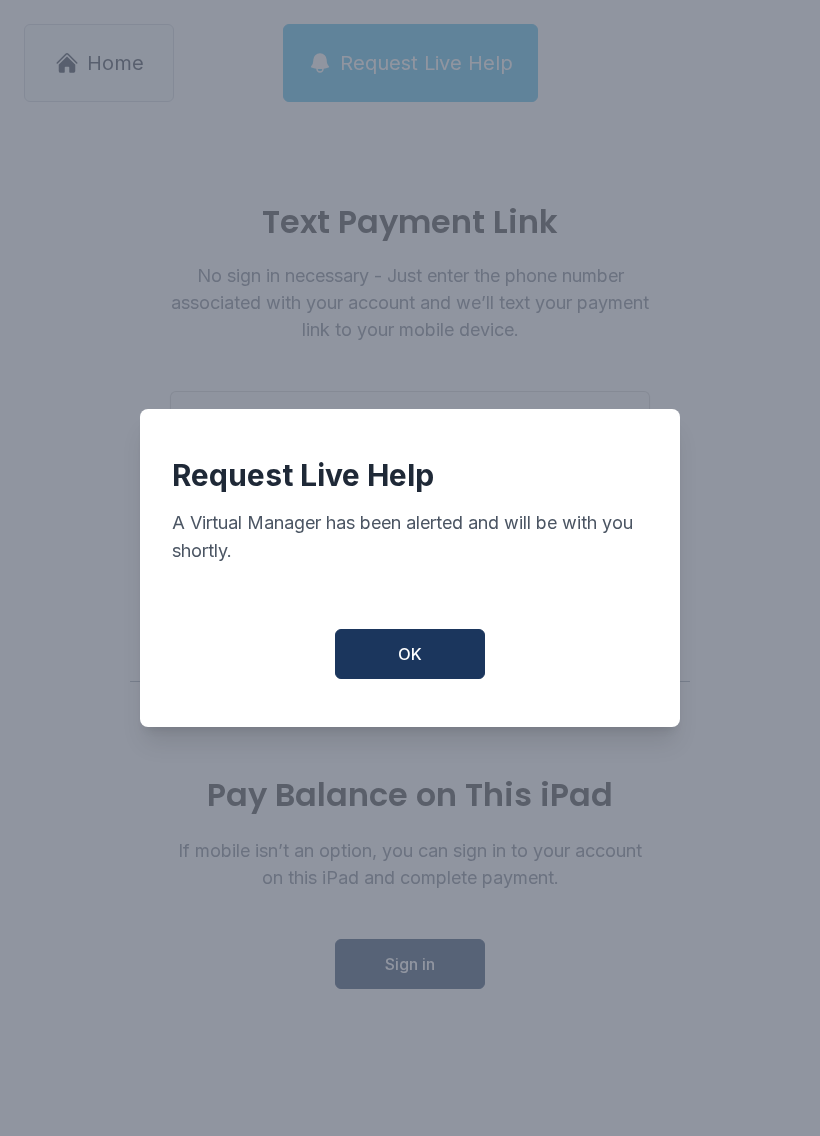 click on "OK" at bounding box center [410, 654] 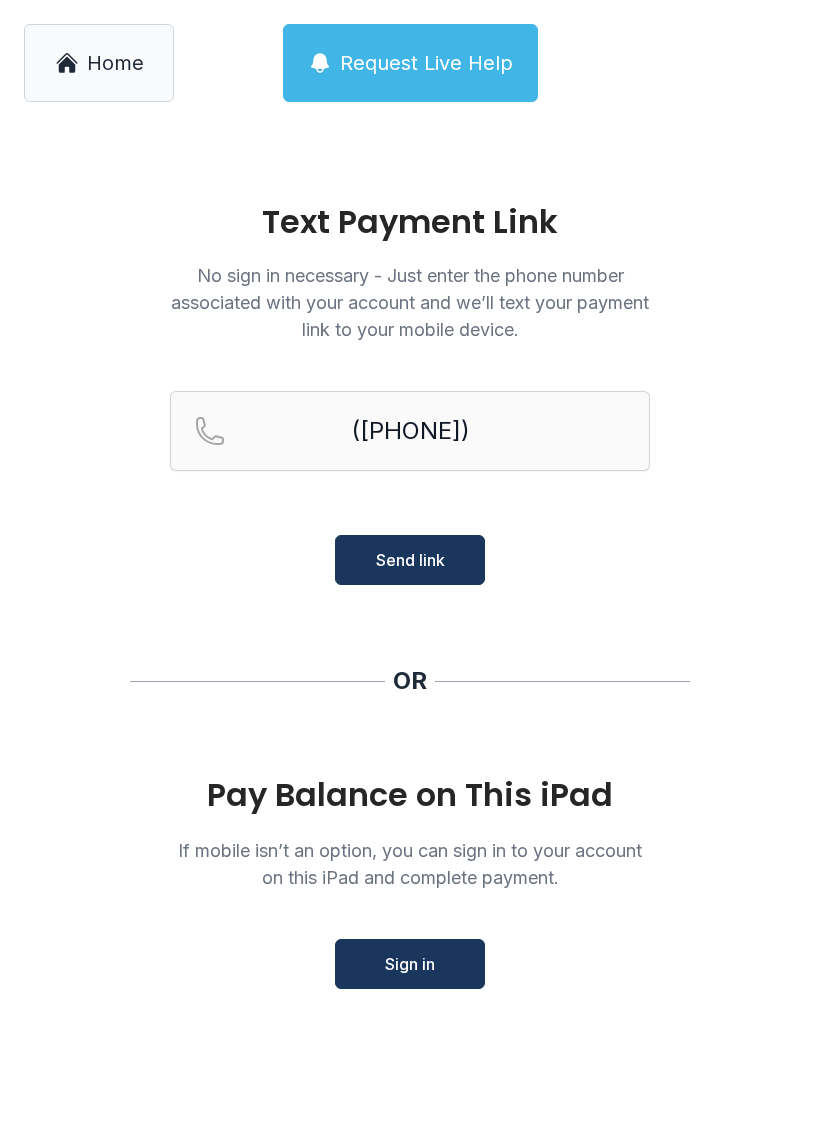 click on "Request Live Help" at bounding box center [410, 63] 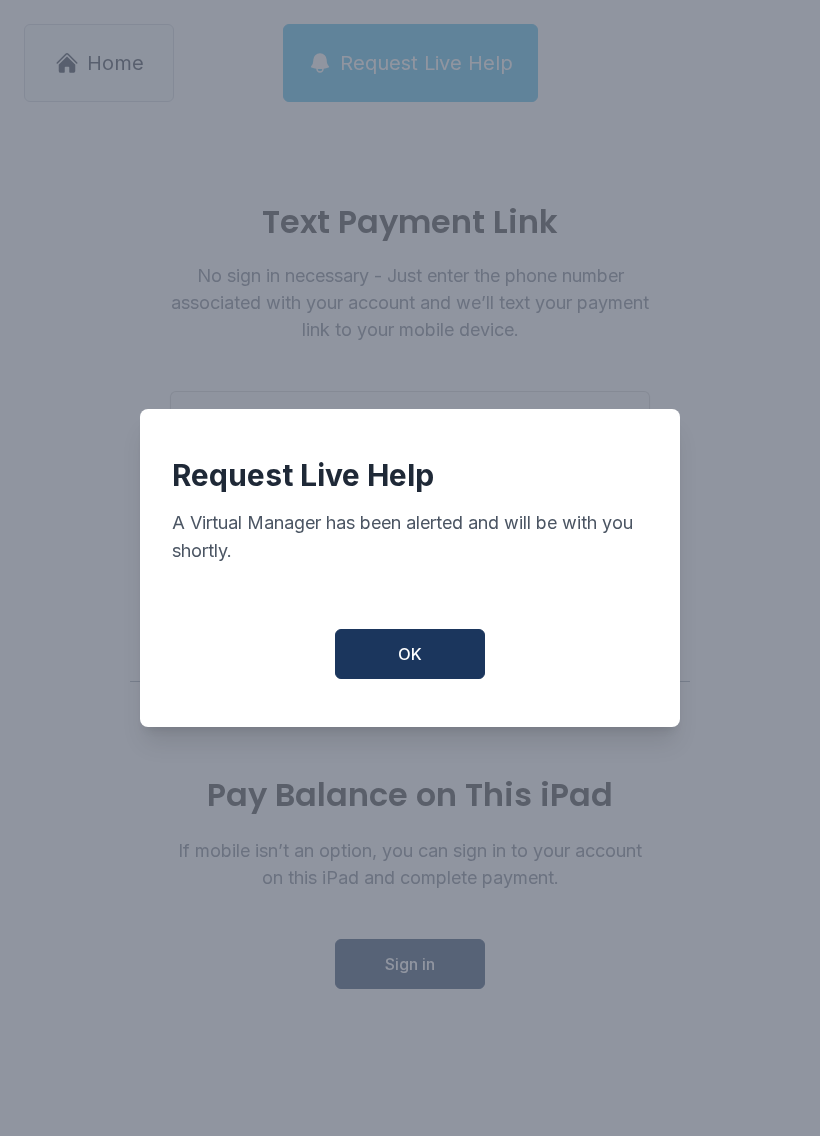 click on "OK" at bounding box center [410, 654] 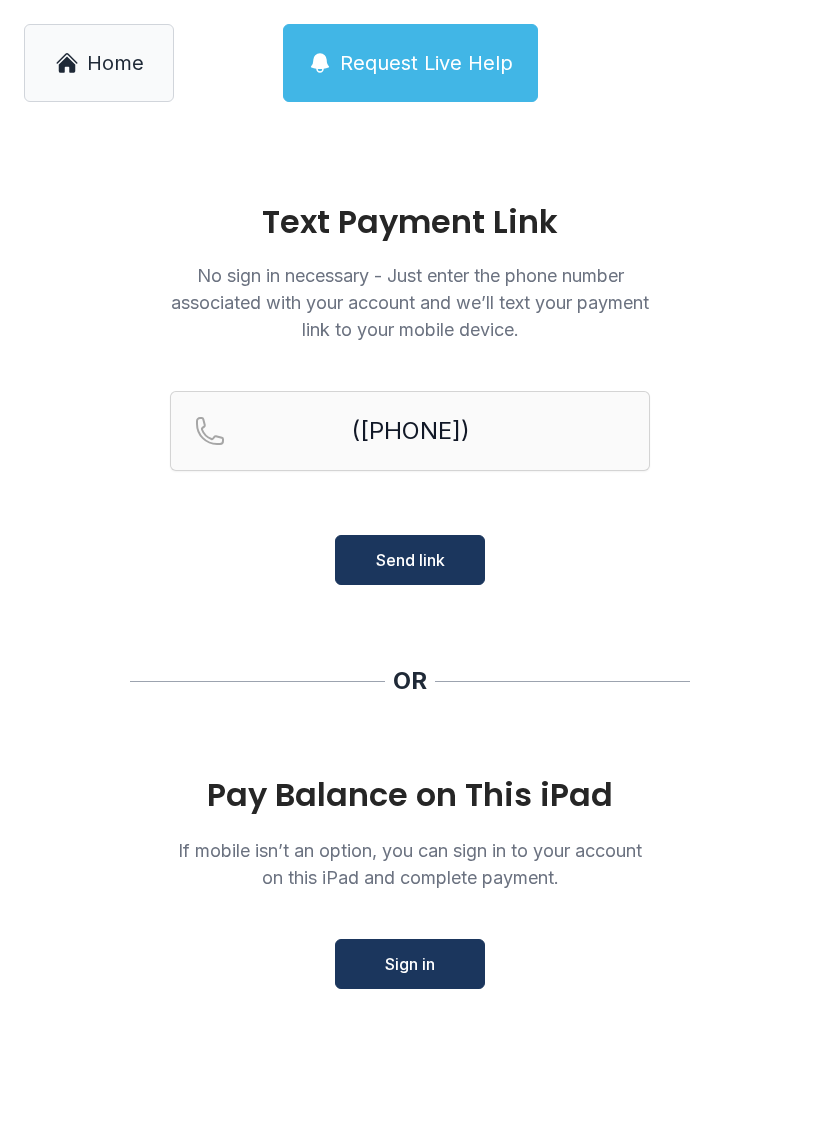 click on "Request Live Help" at bounding box center (426, 63) 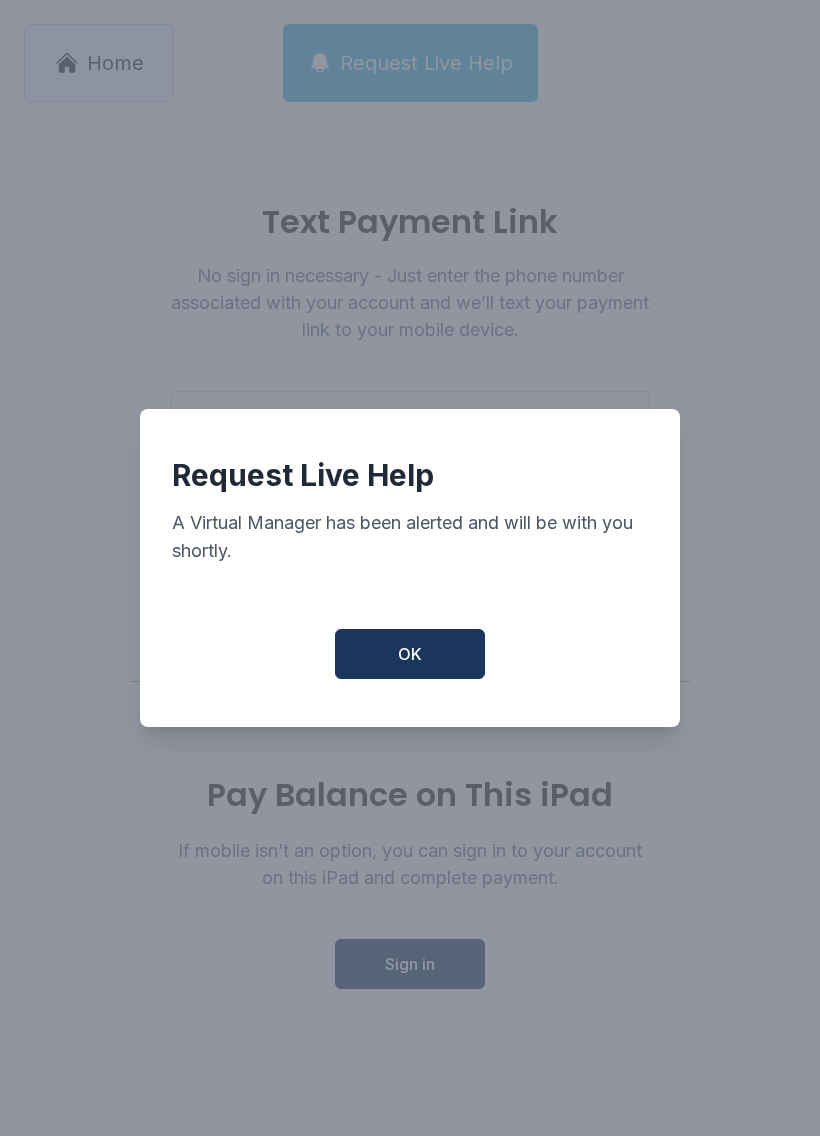click on "OK" at bounding box center (410, 654) 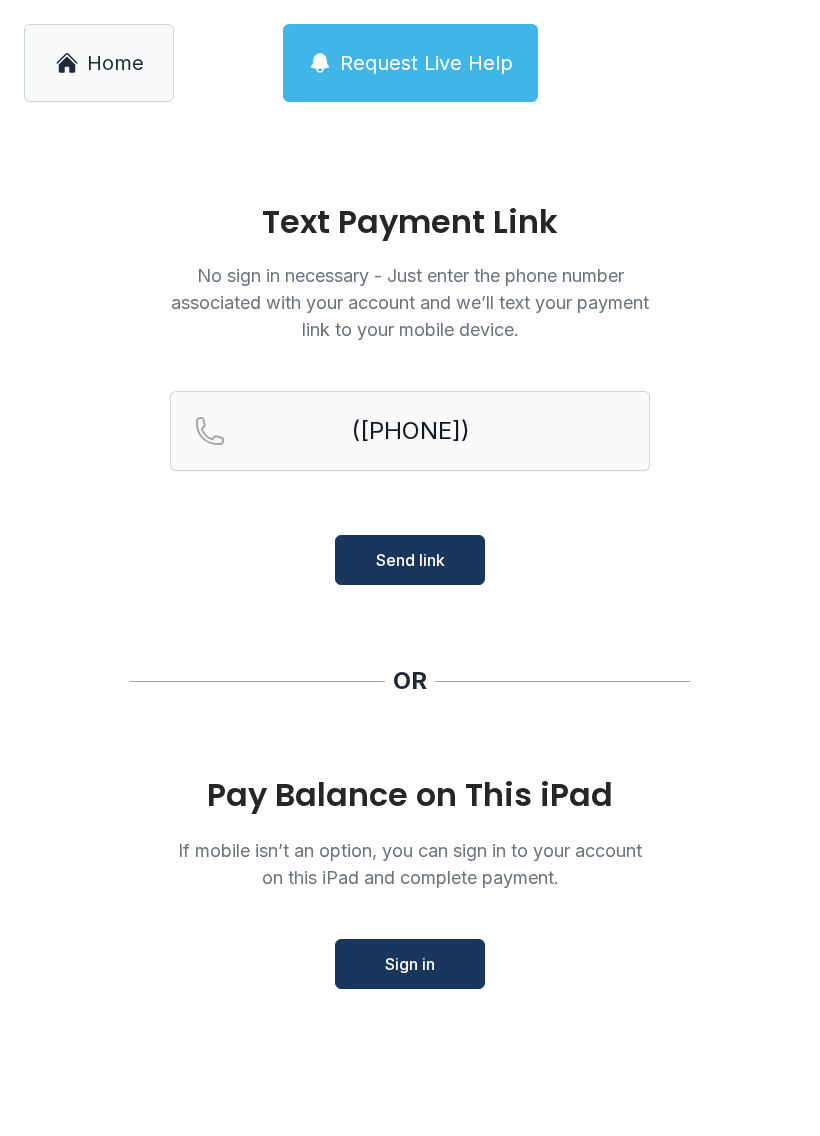 click on "Request Live Help" at bounding box center [426, 63] 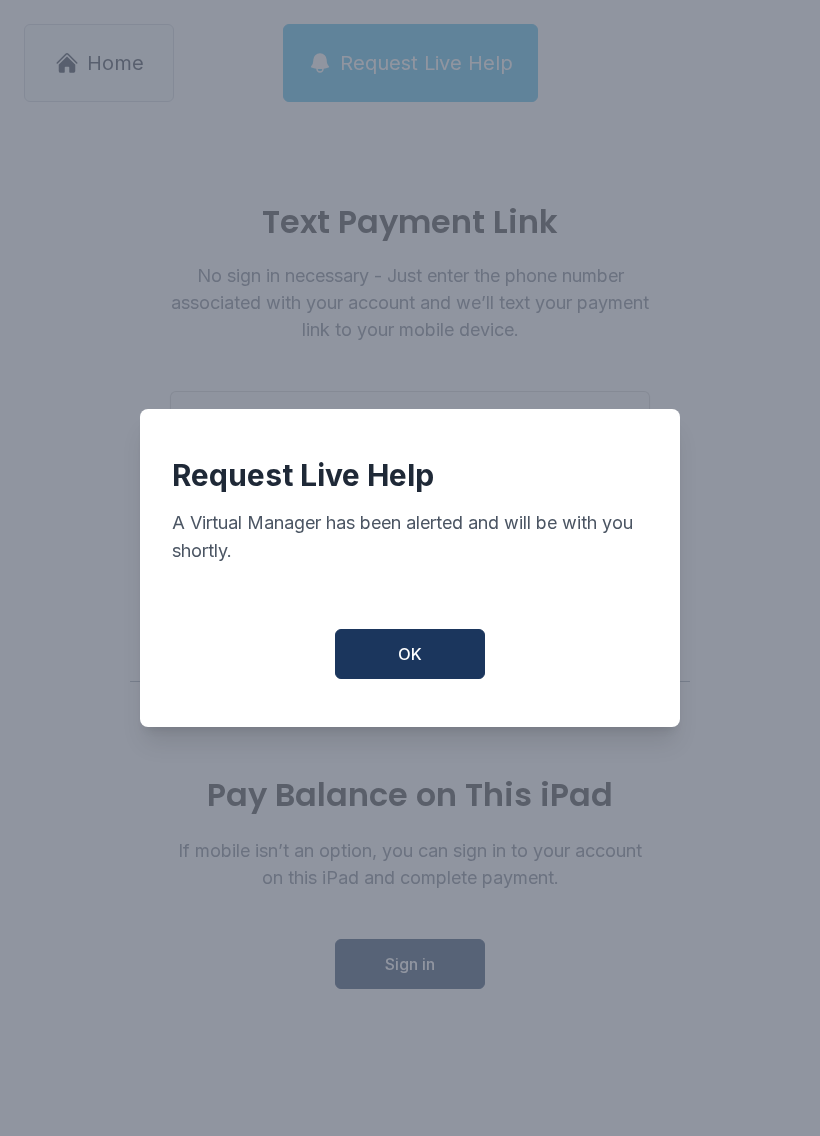 click on "OK" at bounding box center (410, 654) 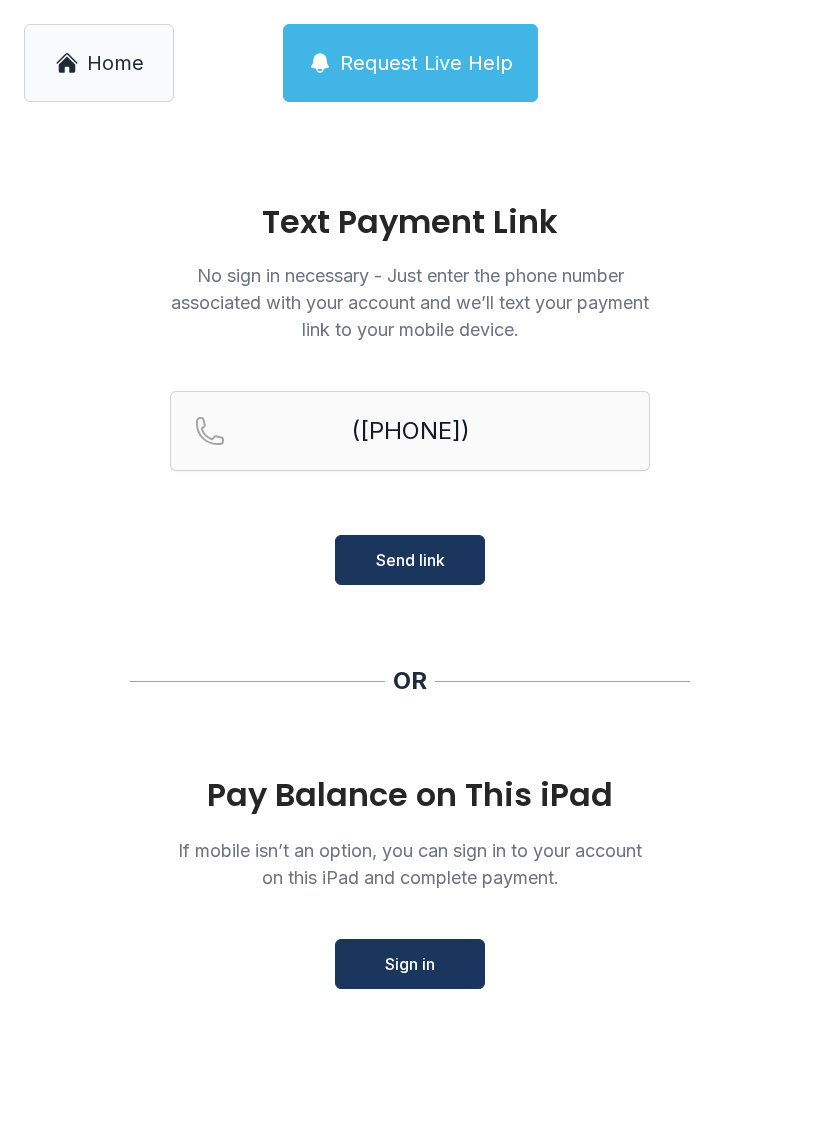 click on "Request Live Help" at bounding box center (426, 63) 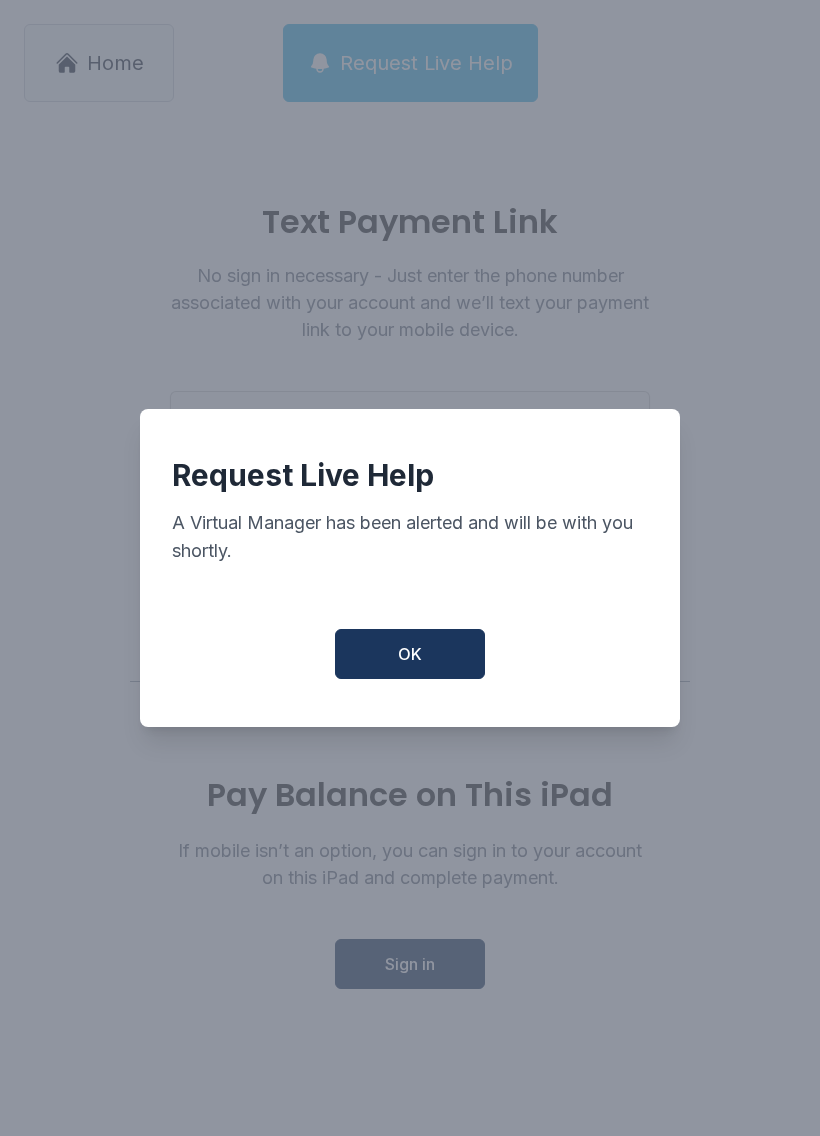 click on "OK" at bounding box center [410, 654] 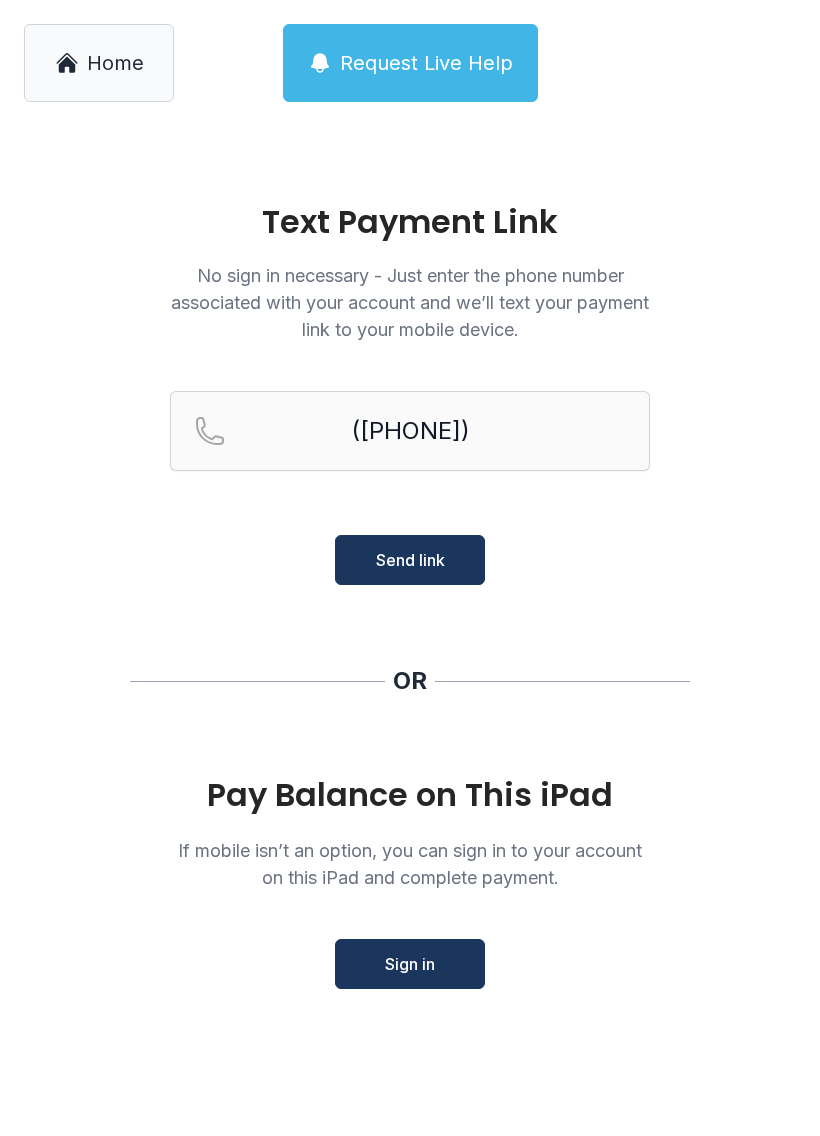 click on "Home" at bounding box center (115, 63) 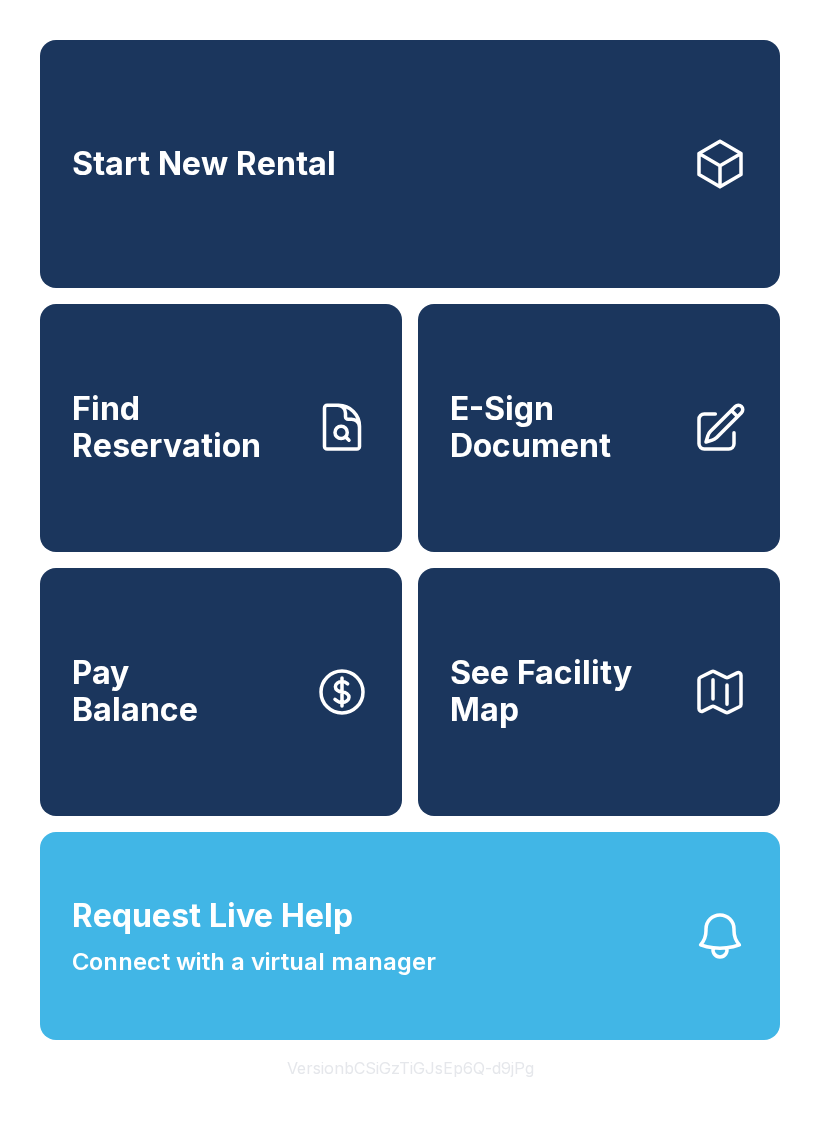 click on "Request Live Help Connect with a virtual manager" at bounding box center [410, 936] 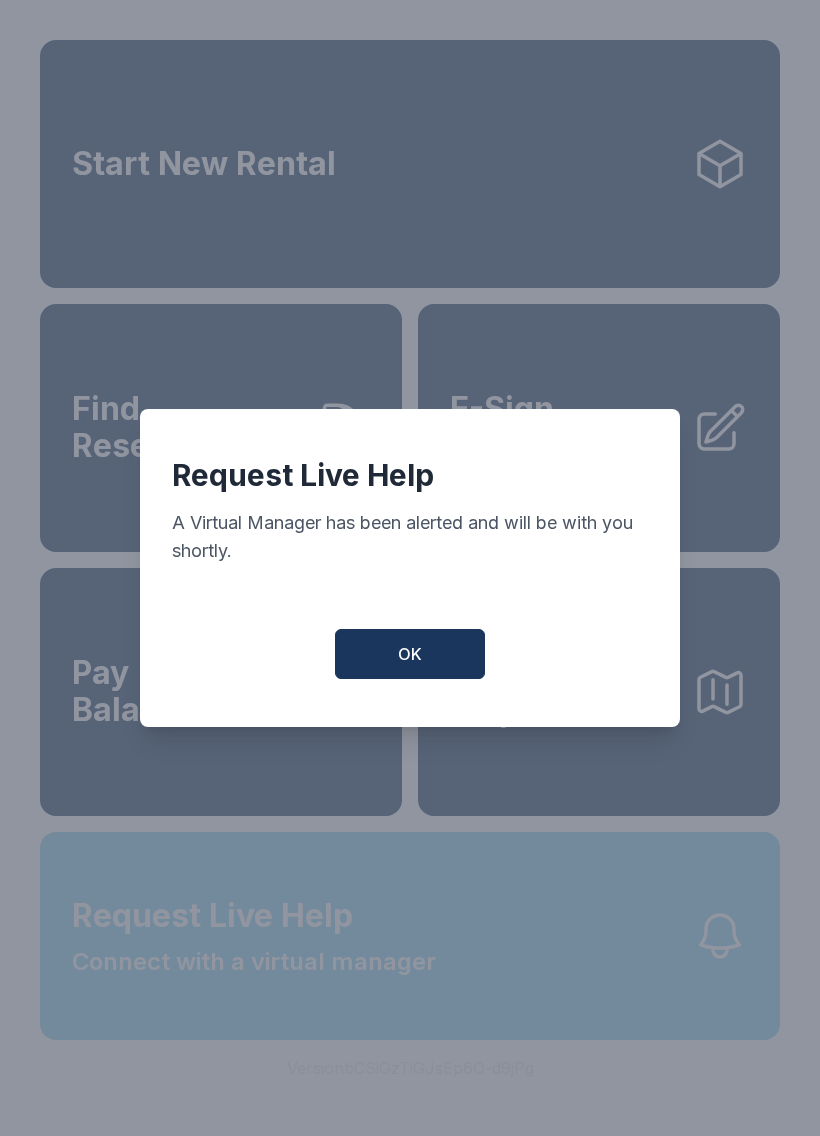 click on "OK" at bounding box center (410, 654) 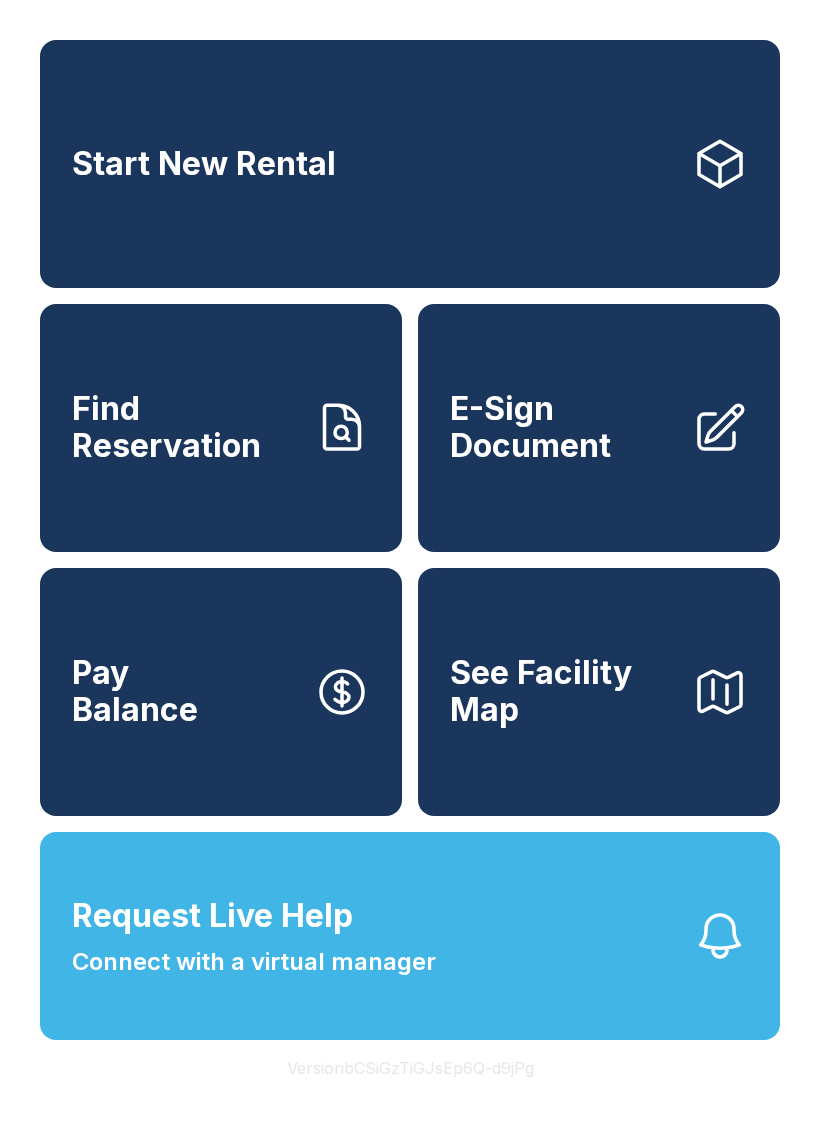 click on "Connect with a virtual manager" at bounding box center [254, 962] 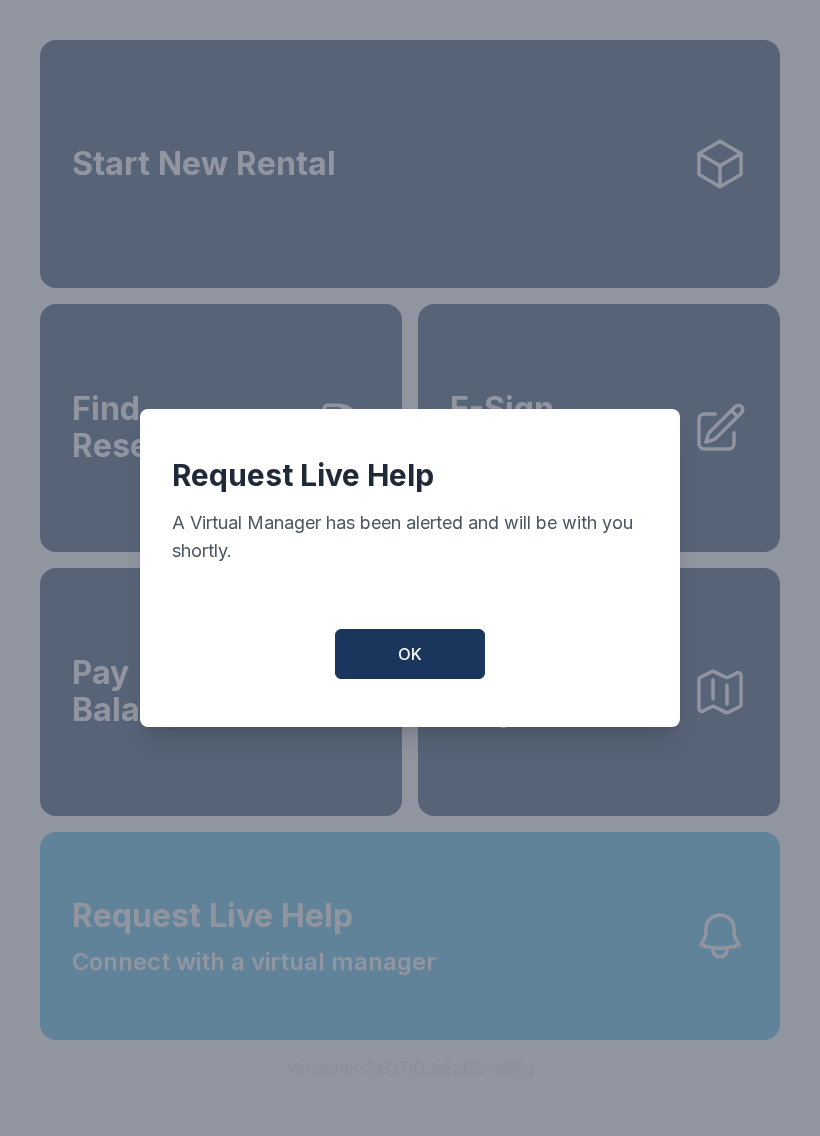 click on "OK" at bounding box center [410, 654] 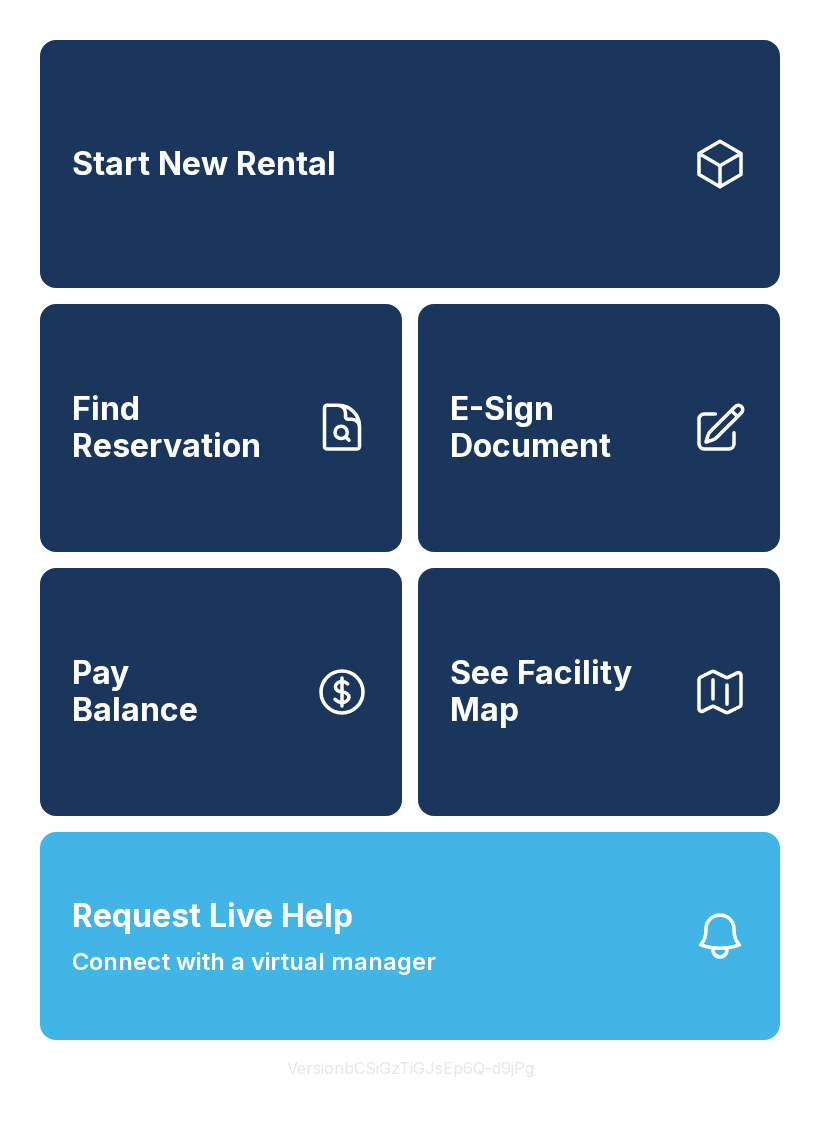 click on "Request Live Help Connect with a virtual manager" at bounding box center (410, 936) 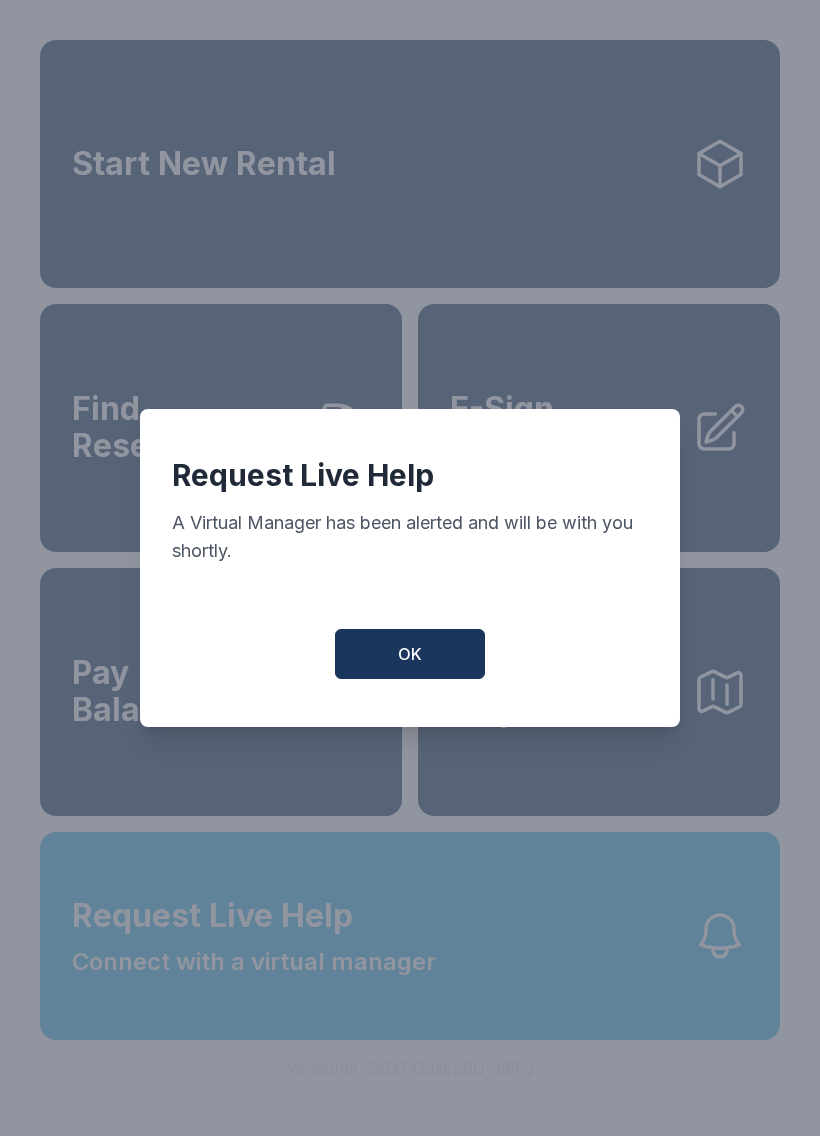 click on "OK" at bounding box center [410, 654] 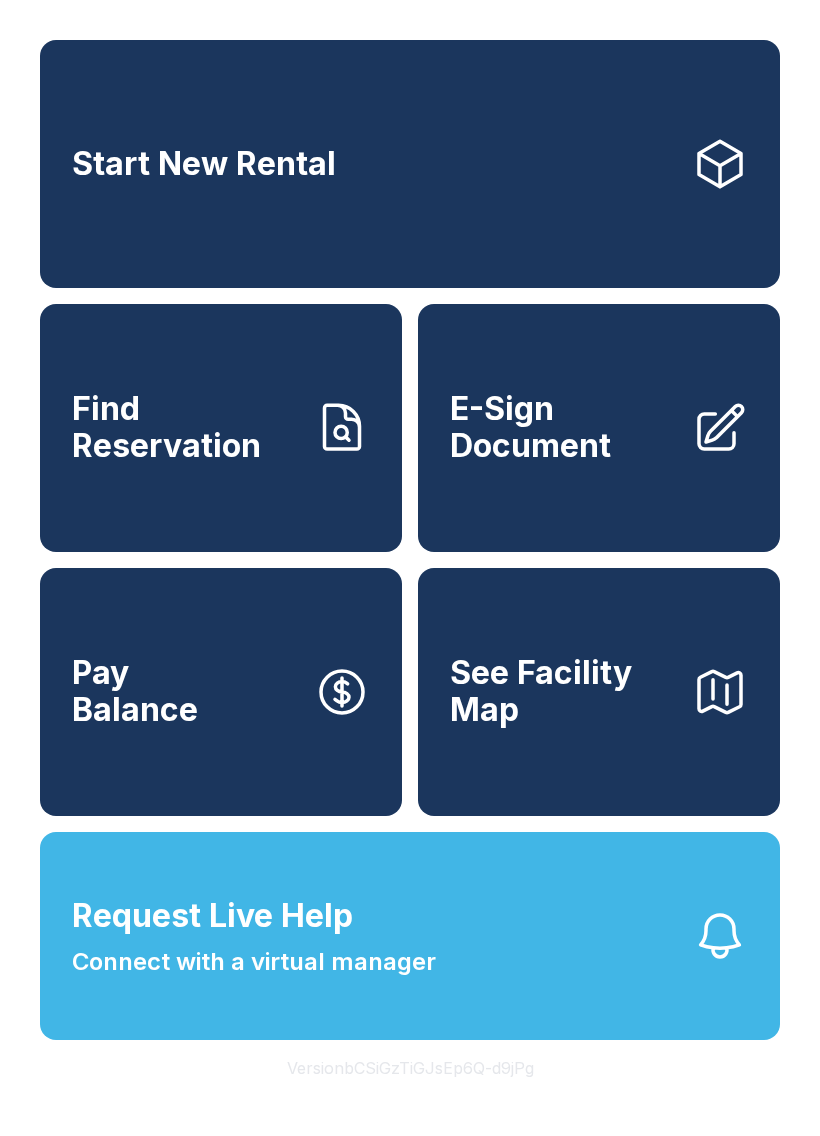 click on "Request Live Help Connect with a virtual manager" at bounding box center [410, 936] 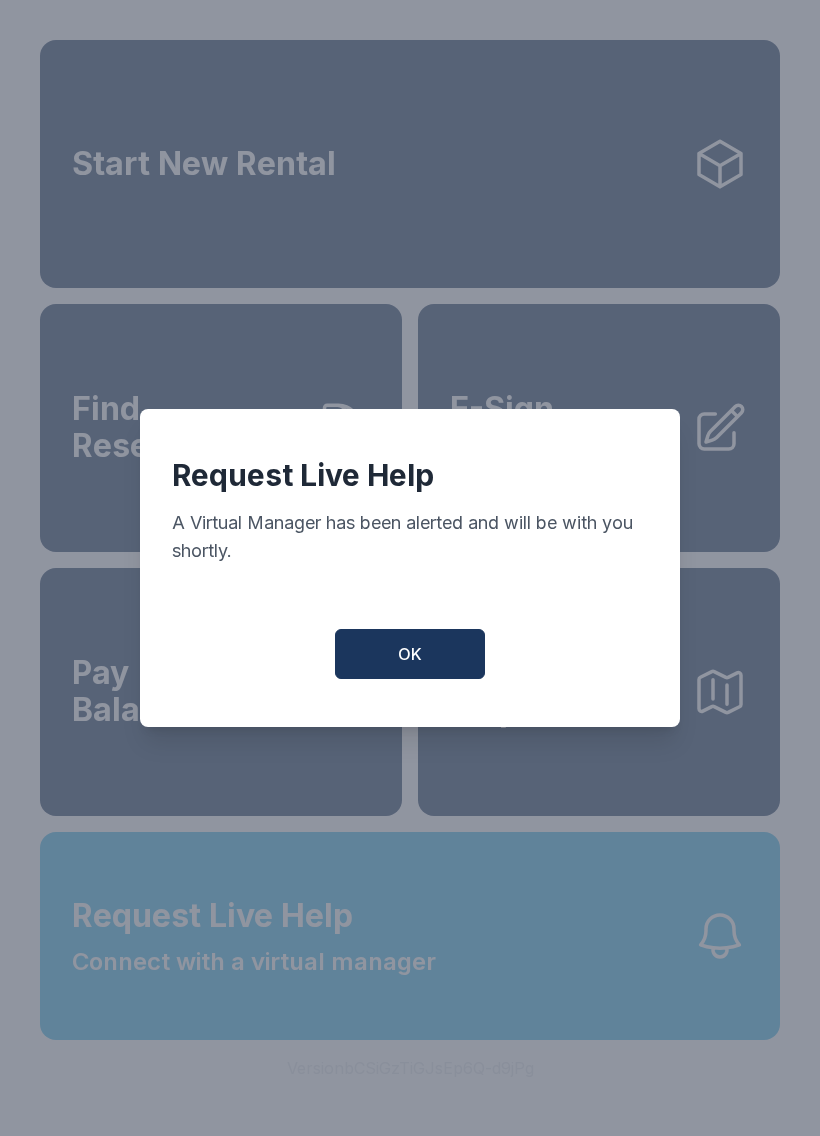 click on "OK" at bounding box center [410, 654] 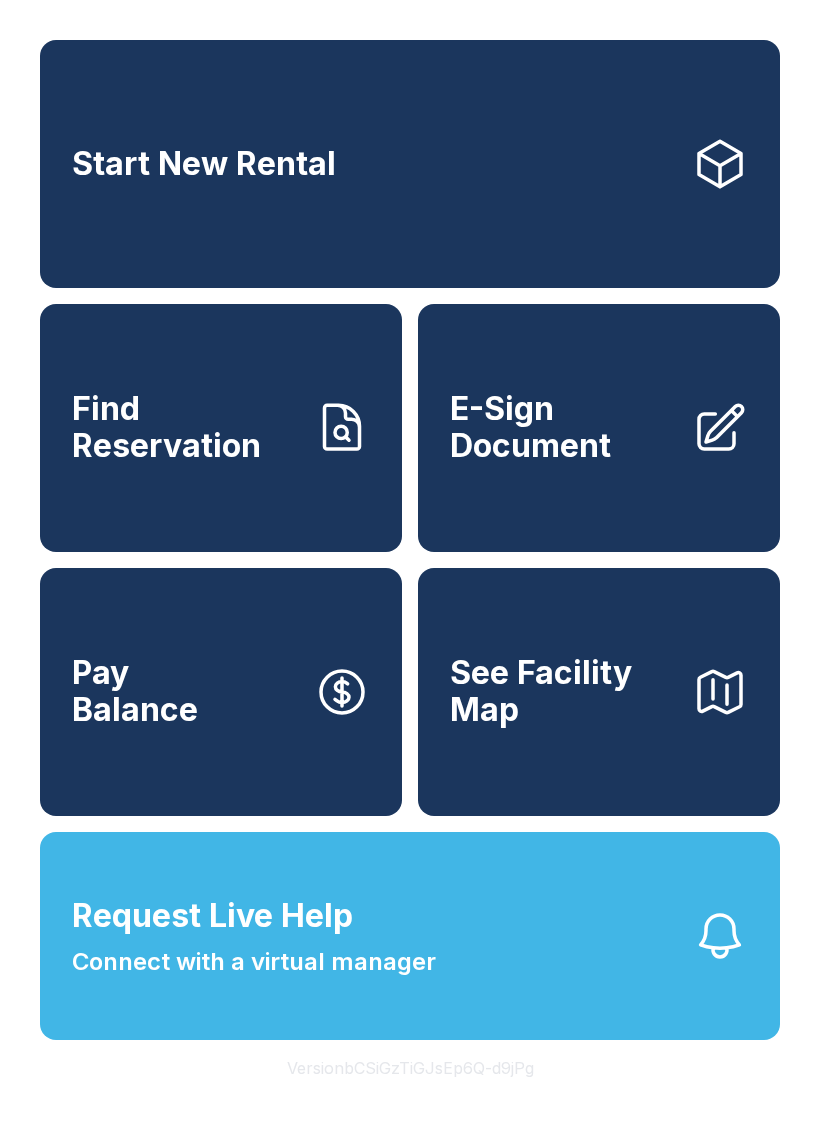 click on "Request Live Help Connect with a virtual manager" at bounding box center (410, 936) 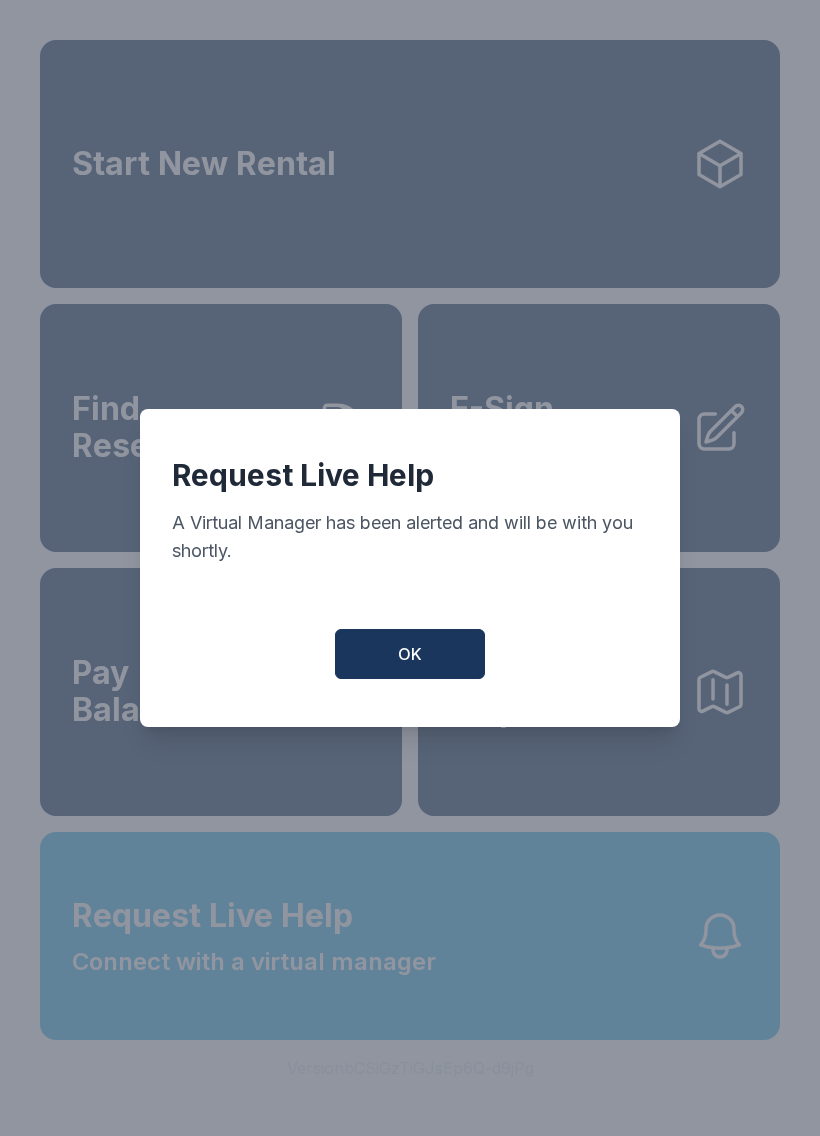 click on "OK" at bounding box center (410, 654) 